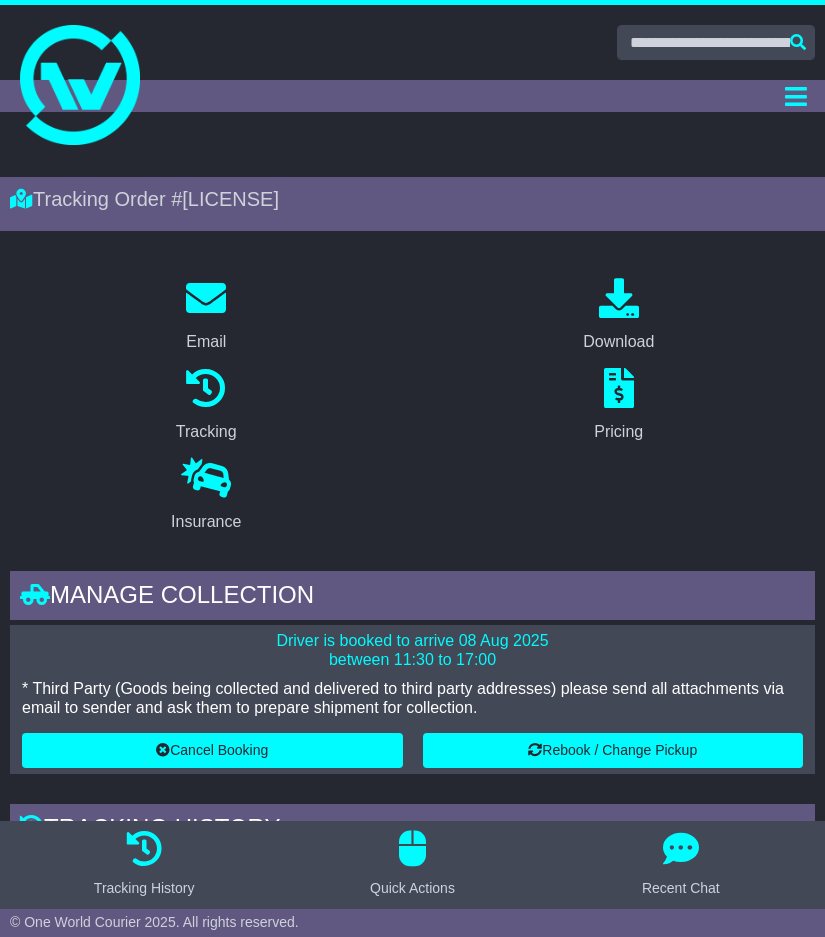 scroll, scrollTop: 0, scrollLeft: 0, axis: both 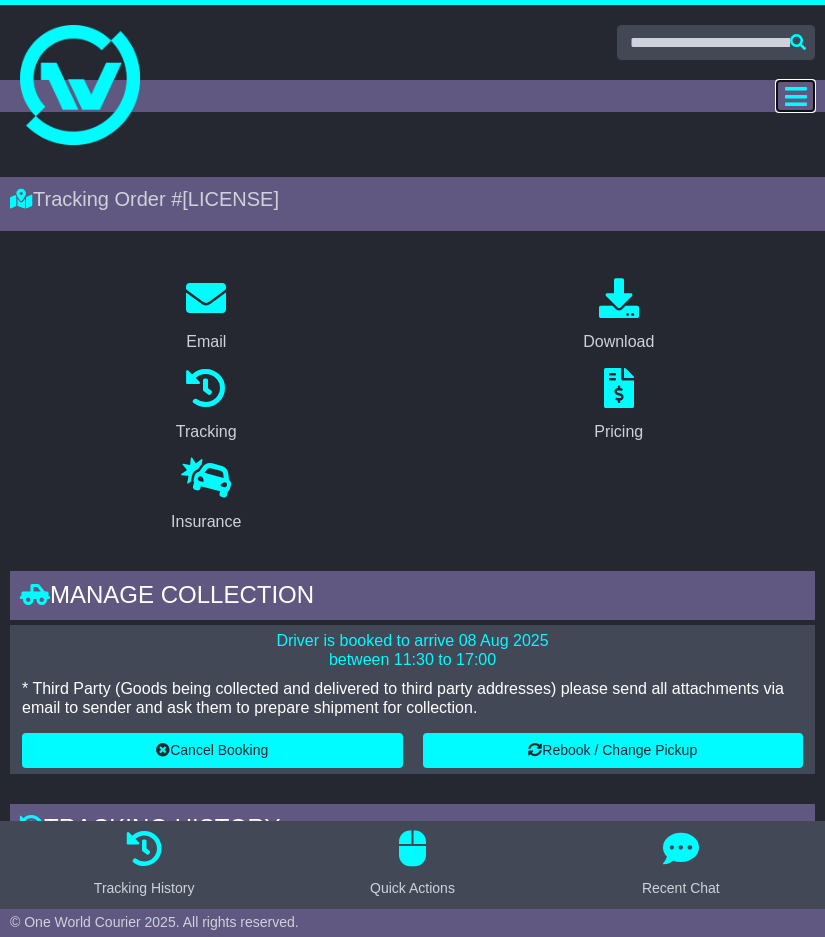 click at bounding box center [796, 96] 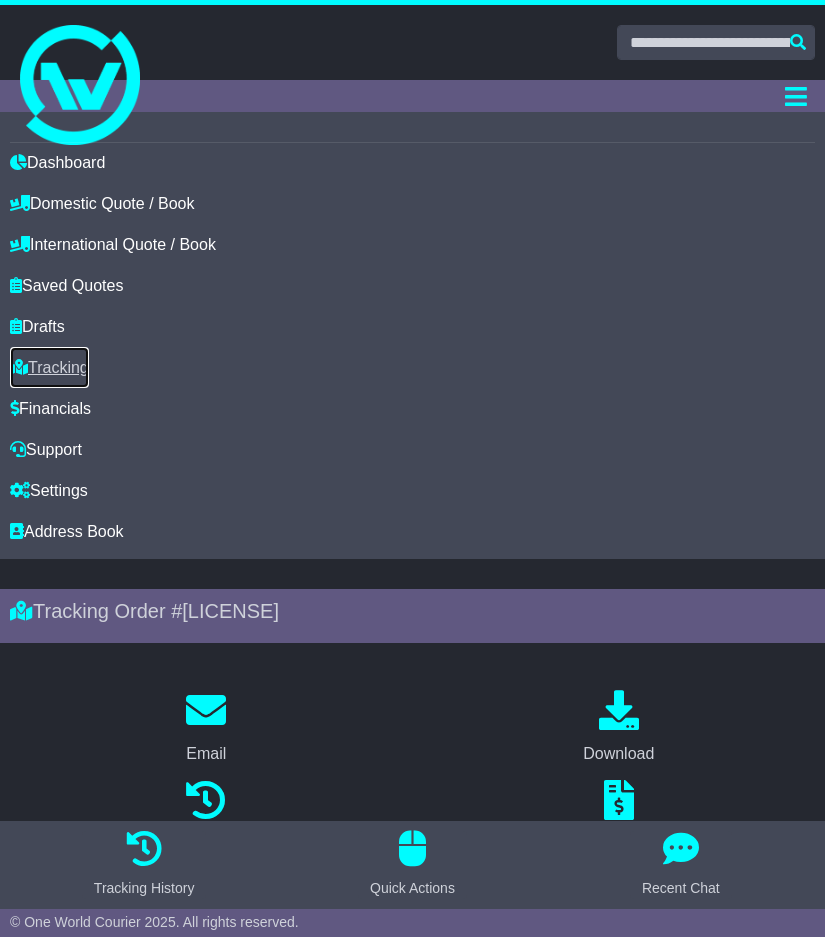 click on "Tracking" at bounding box center [49, 367] 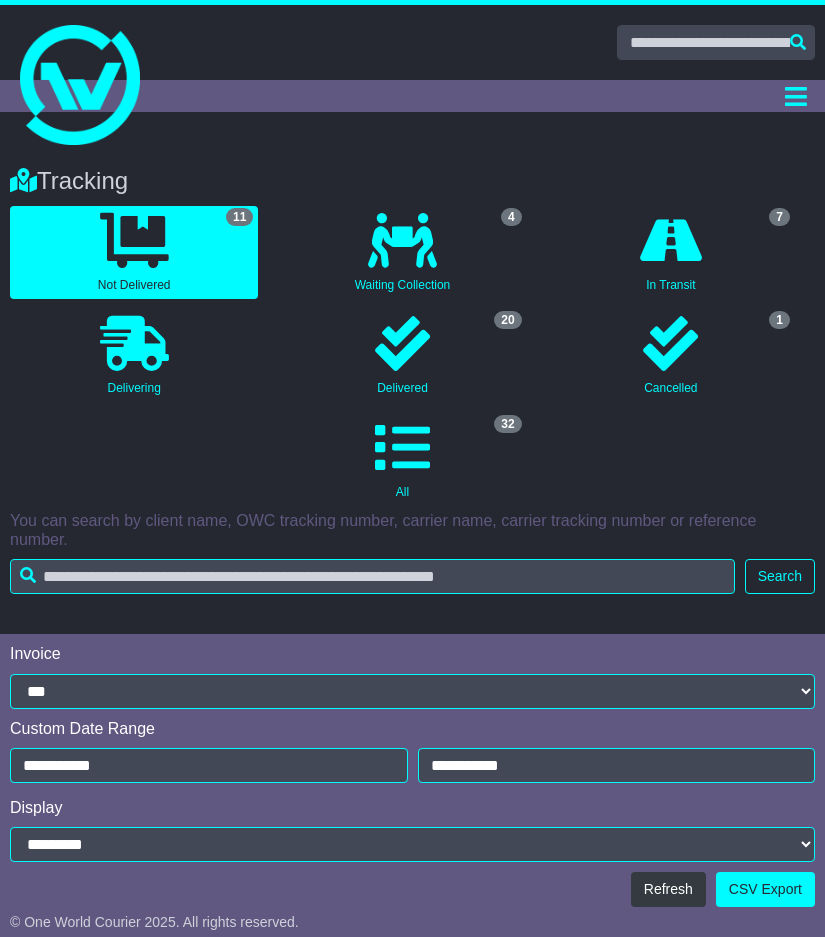 scroll, scrollTop: 0, scrollLeft: 0, axis: both 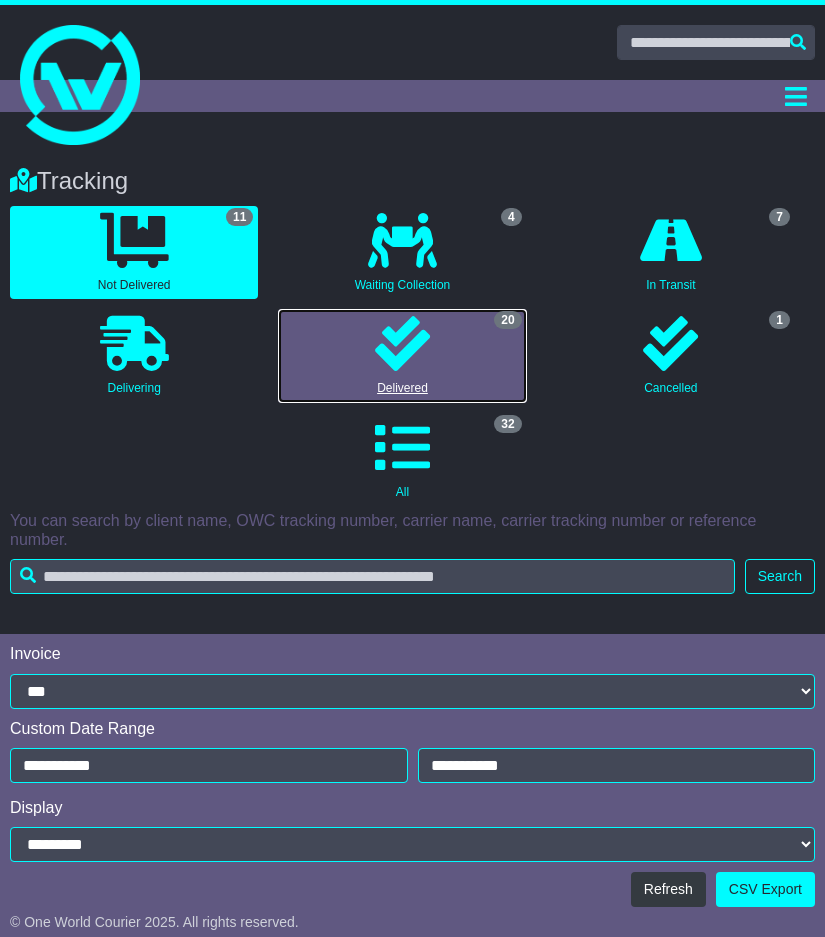 click on "20
Delivered" at bounding box center [402, 355] 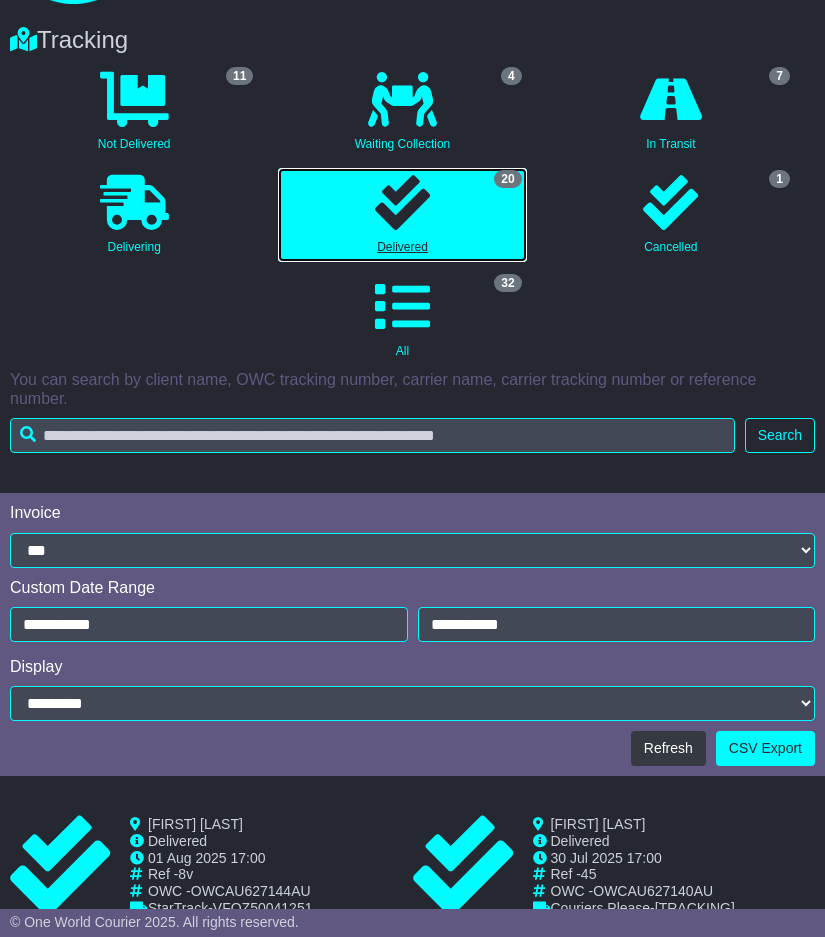 scroll, scrollTop: 200, scrollLeft: 0, axis: vertical 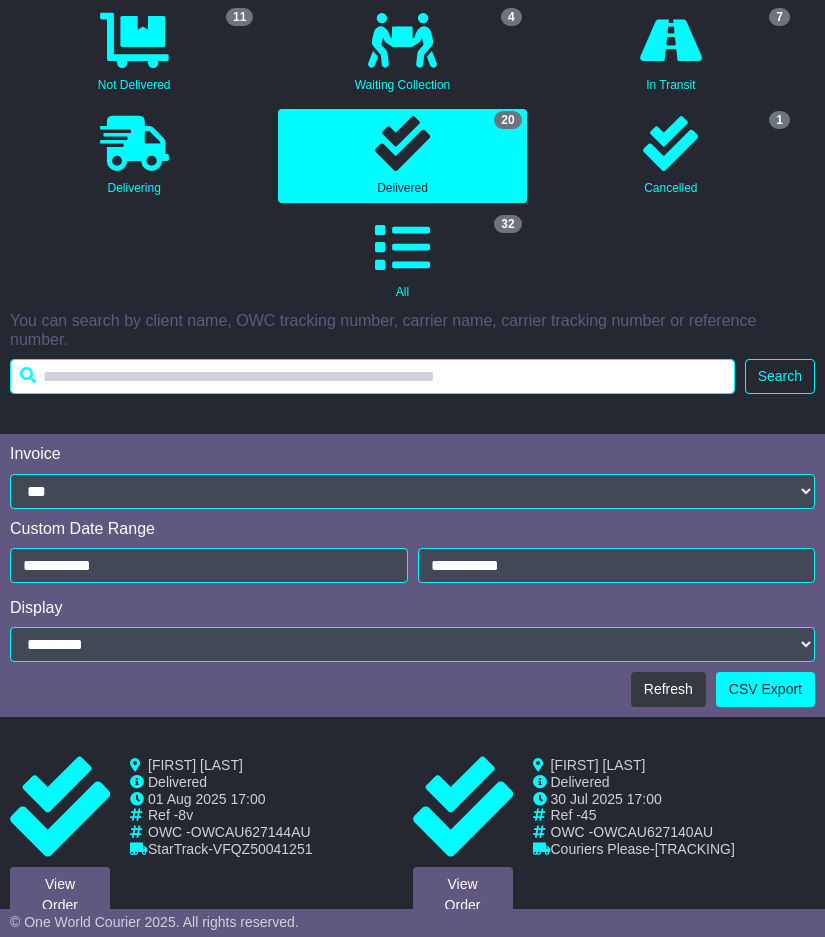 click at bounding box center (372, 376) 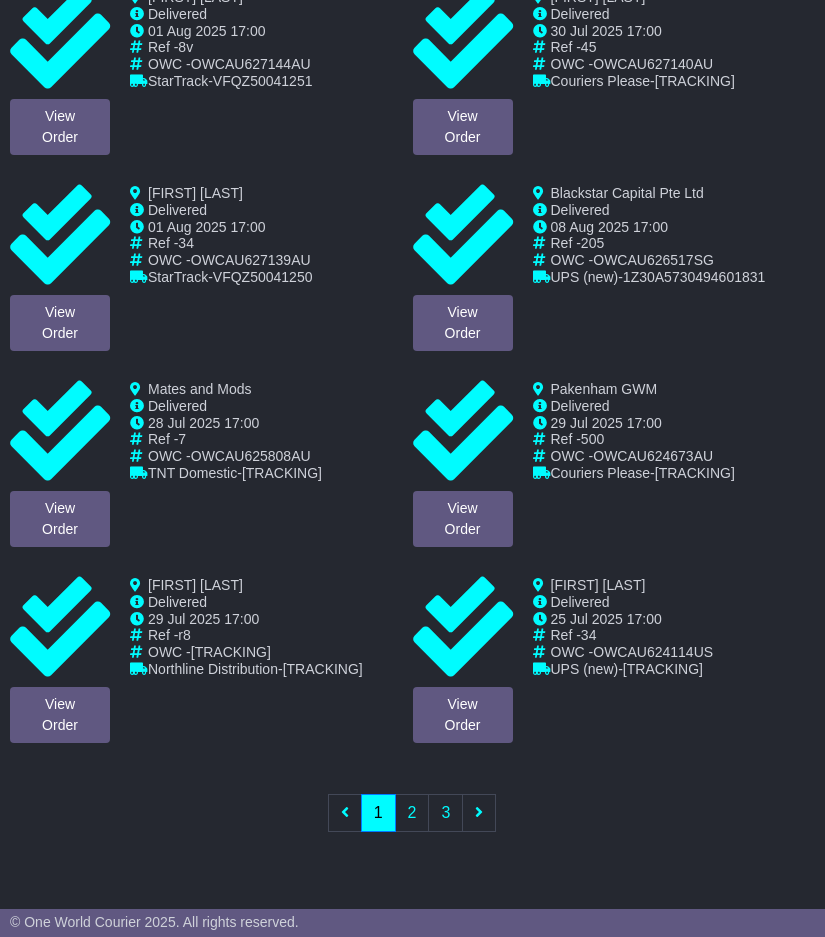 scroll, scrollTop: 1033, scrollLeft: 0, axis: vertical 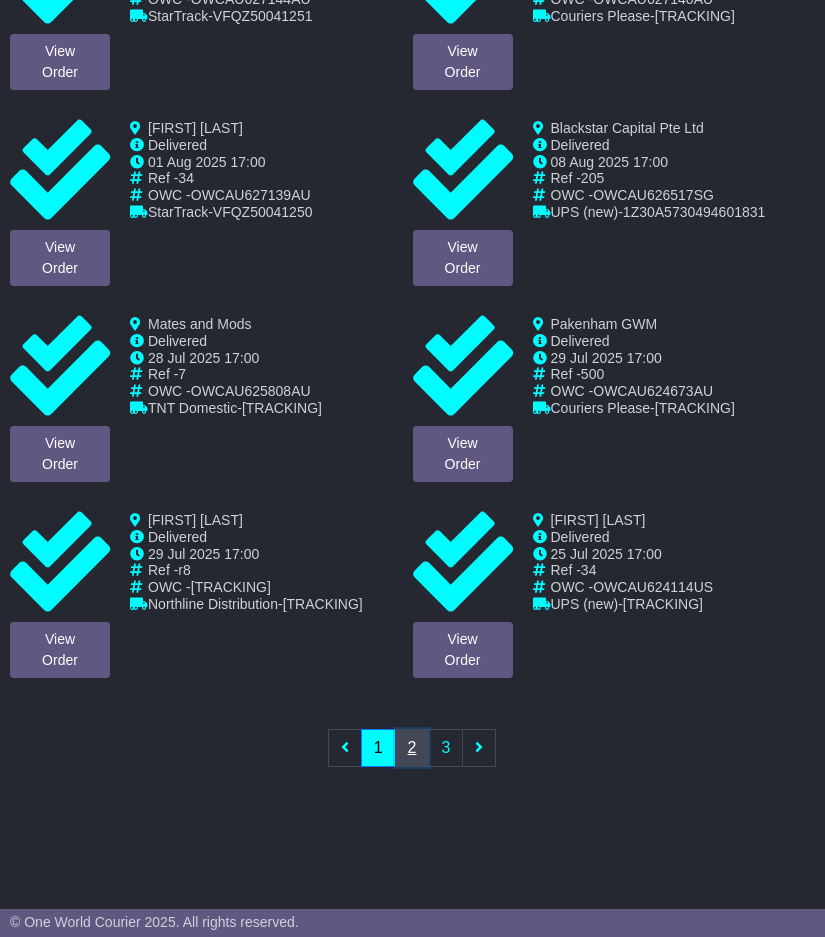 click on "2" at bounding box center [412, 748] 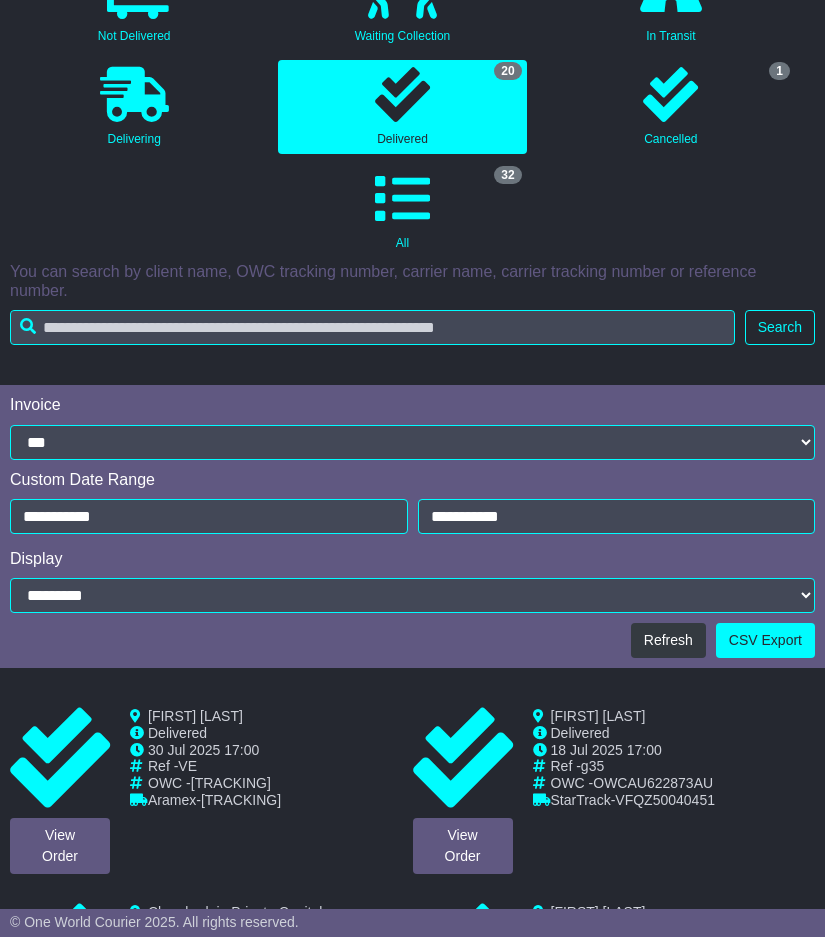 scroll, scrollTop: 1033, scrollLeft: 0, axis: vertical 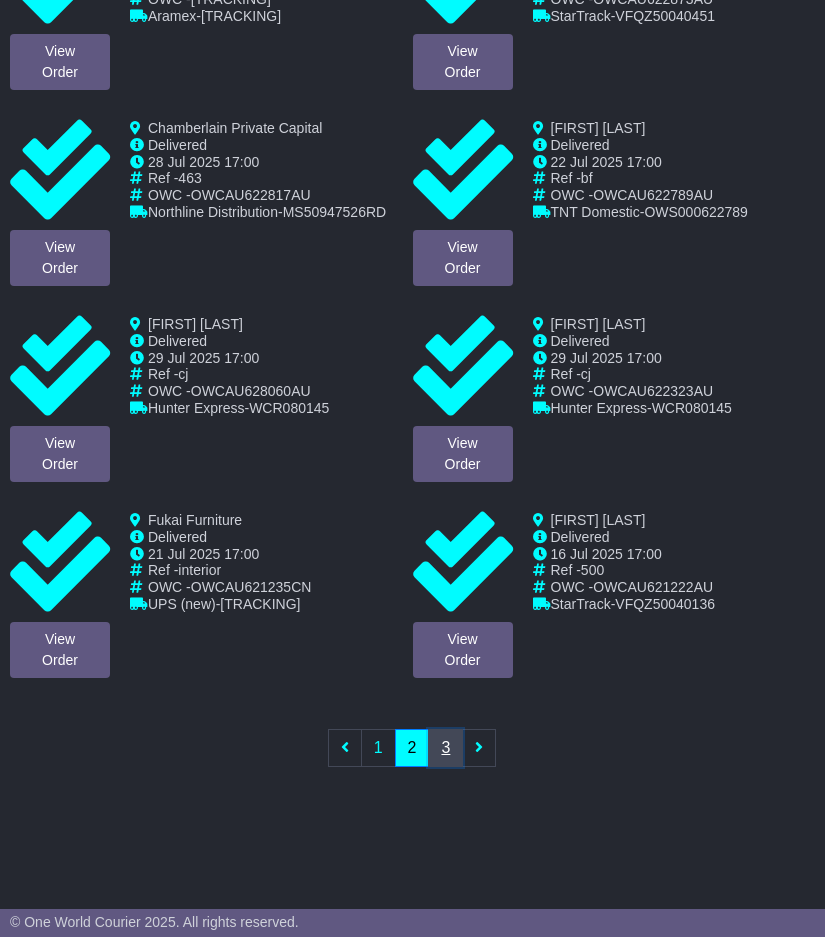 click on "3" at bounding box center [445, 748] 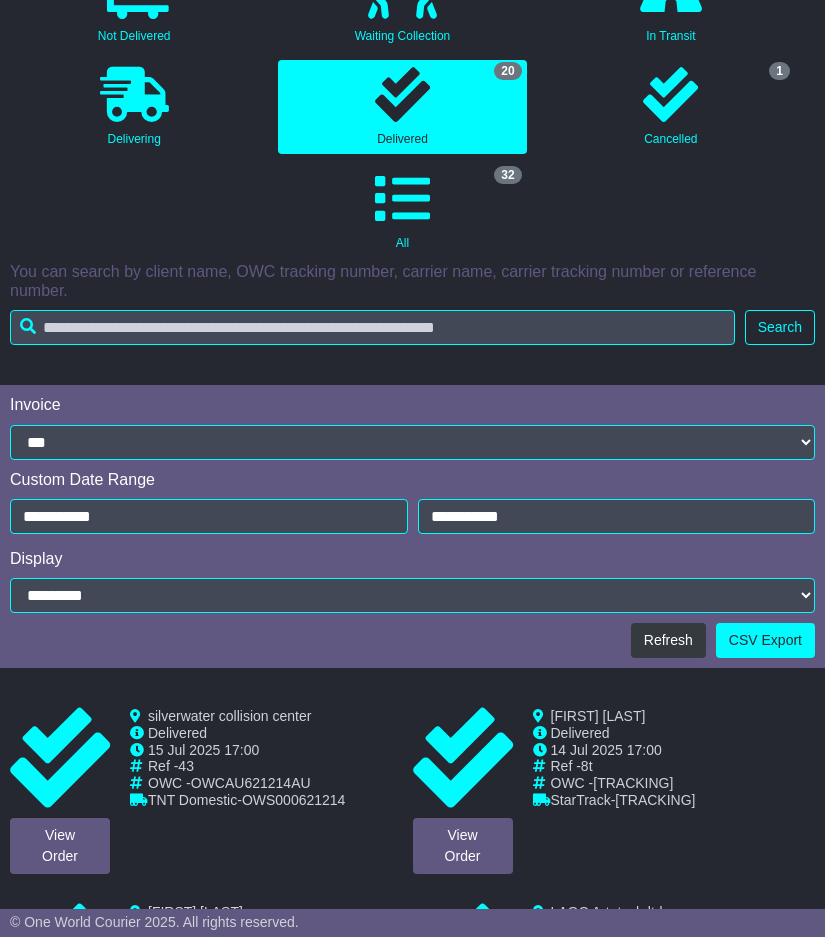 scroll, scrollTop: 641, scrollLeft: 0, axis: vertical 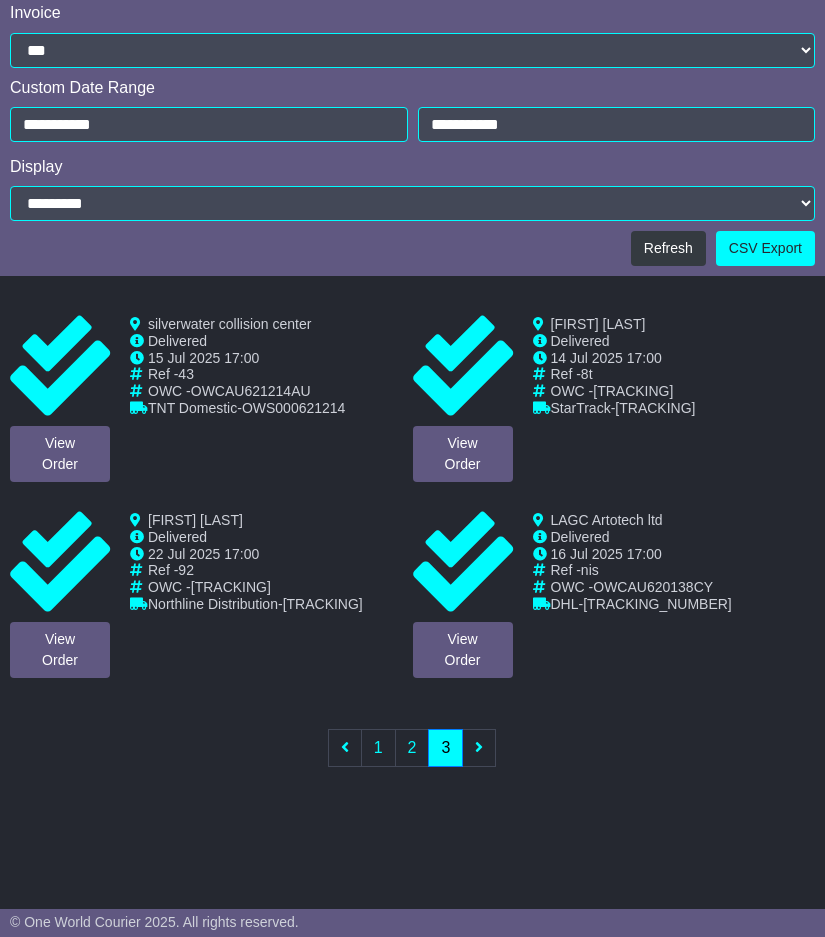 click on "First
1
2
3
Last" at bounding box center (413, 748) 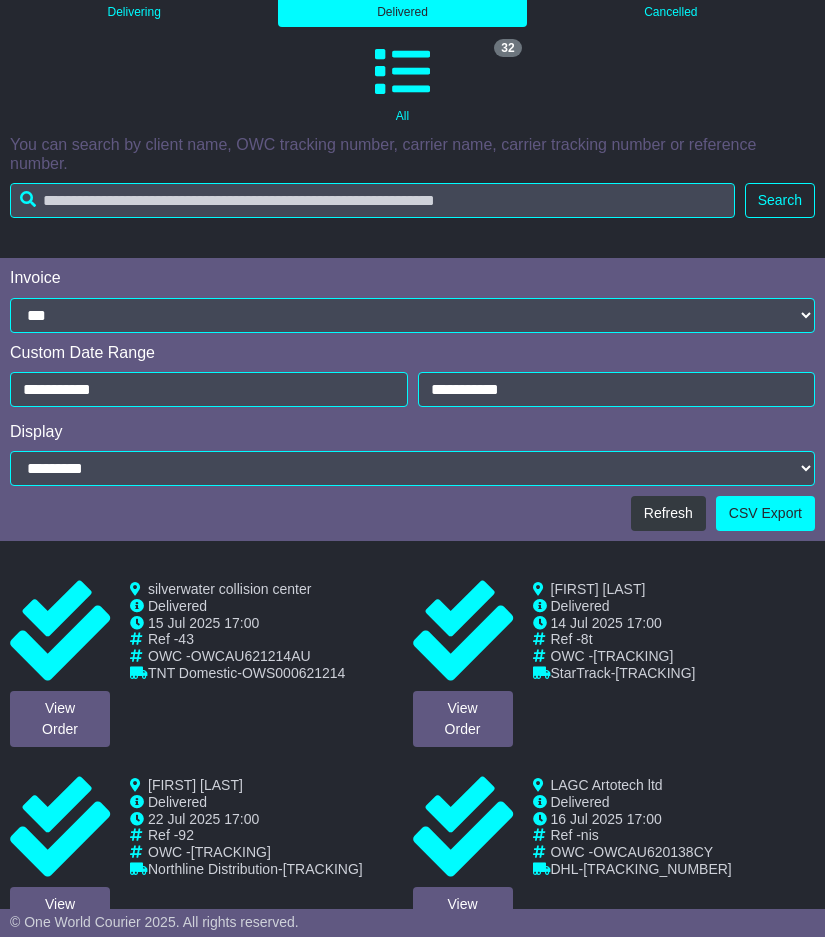 scroll, scrollTop: 141, scrollLeft: 0, axis: vertical 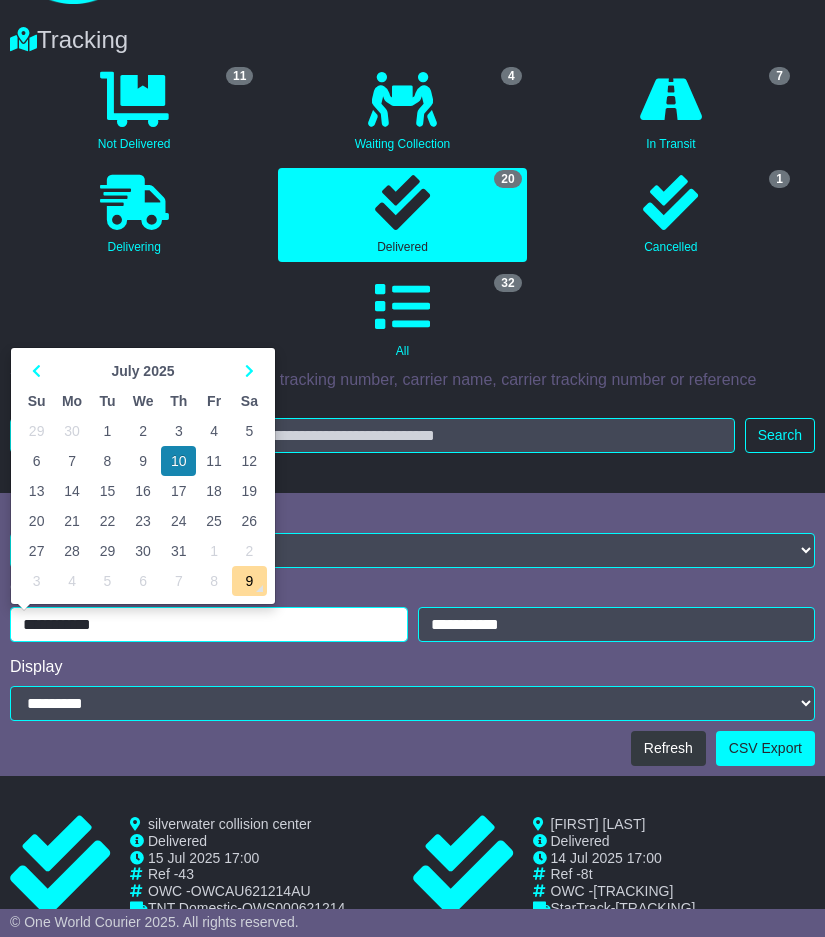 click on "**********" at bounding box center [209, 624] 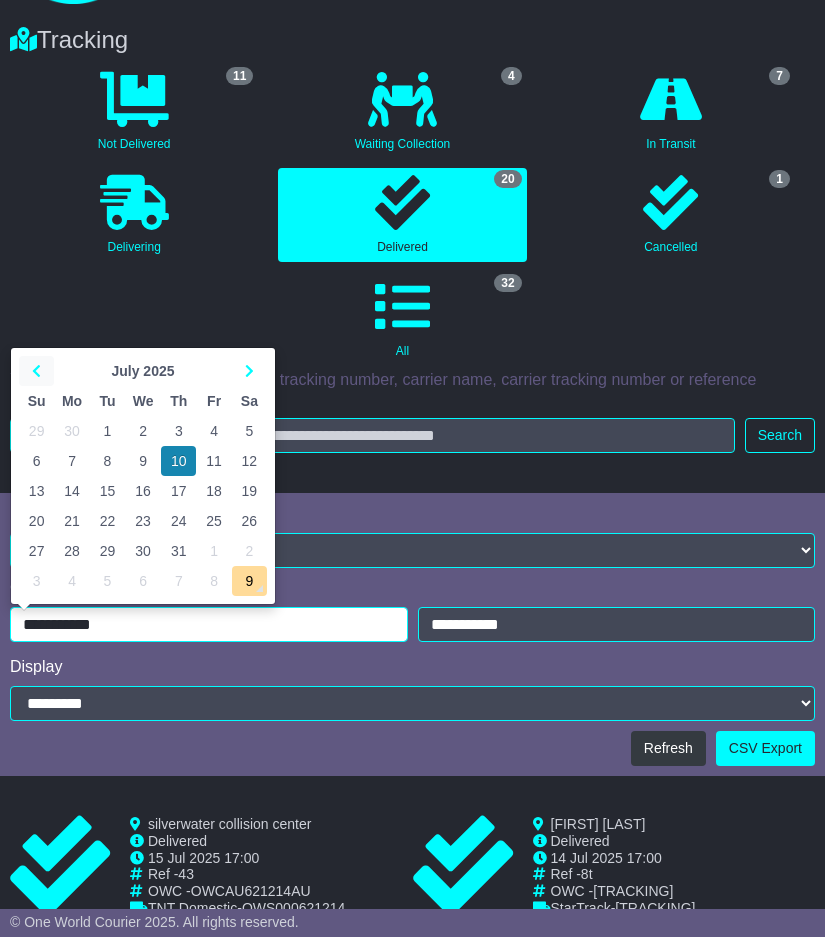click at bounding box center [36, 371] 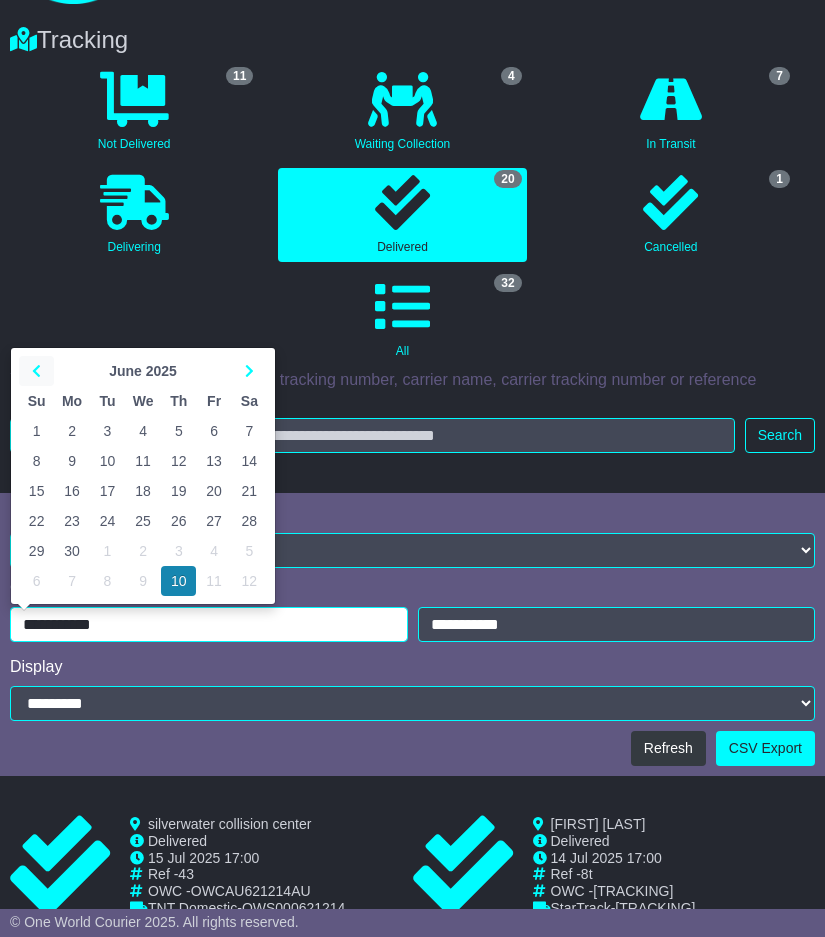 click at bounding box center (36, 371) 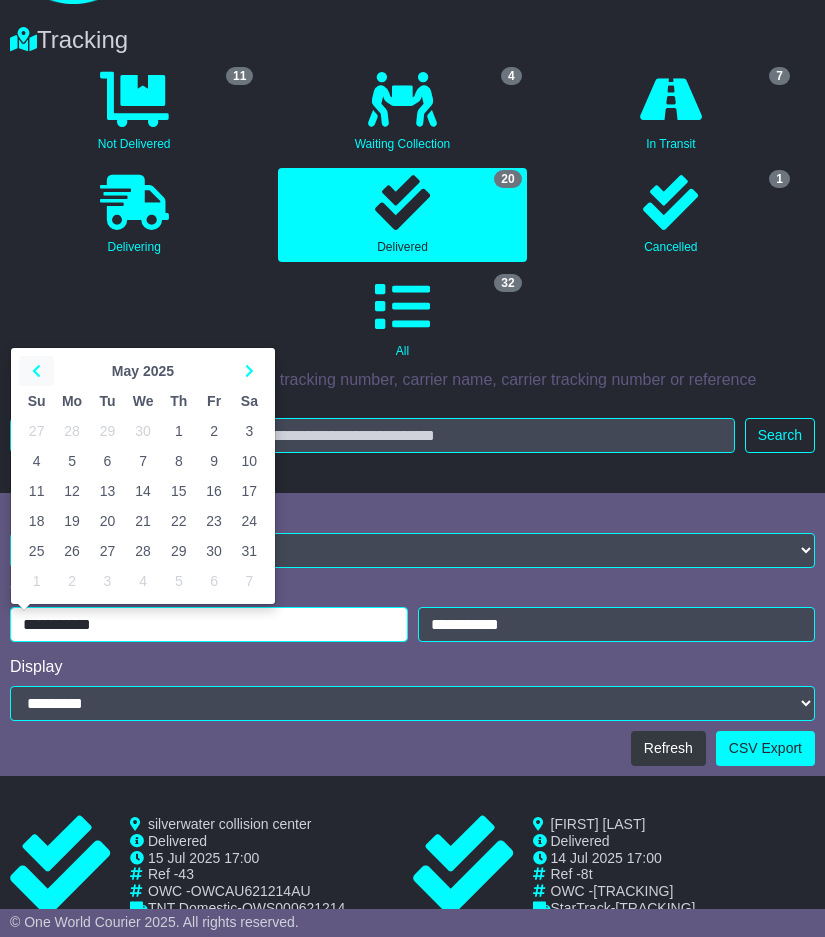 click at bounding box center [36, 371] 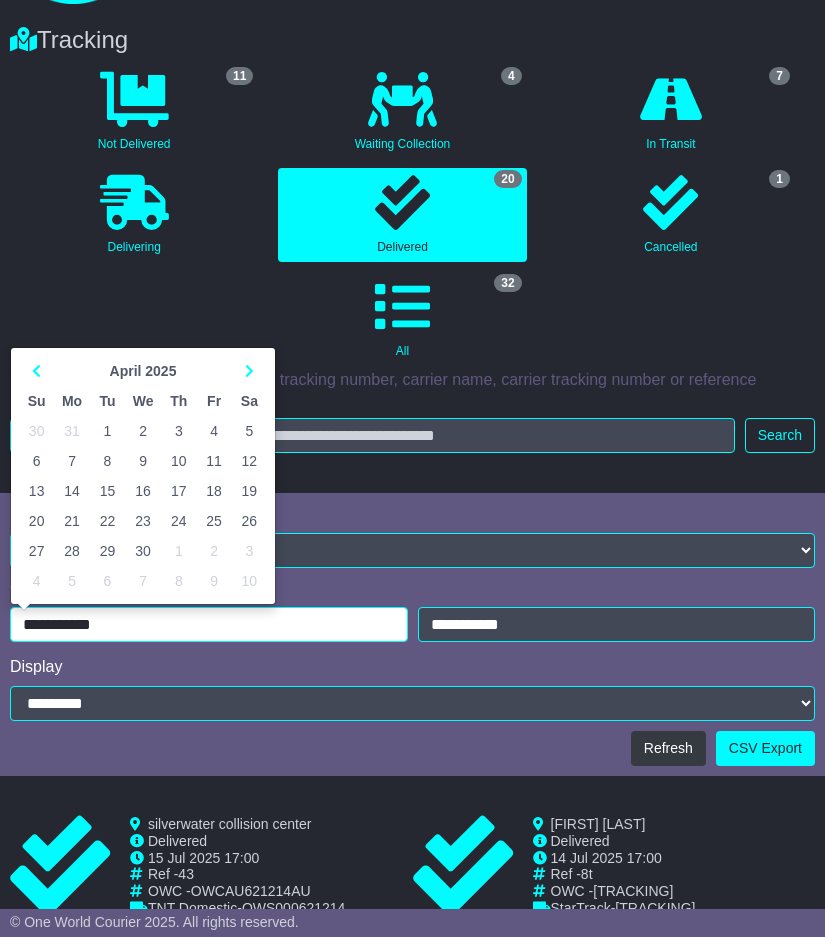 click on "1" at bounding box center [107, 431] 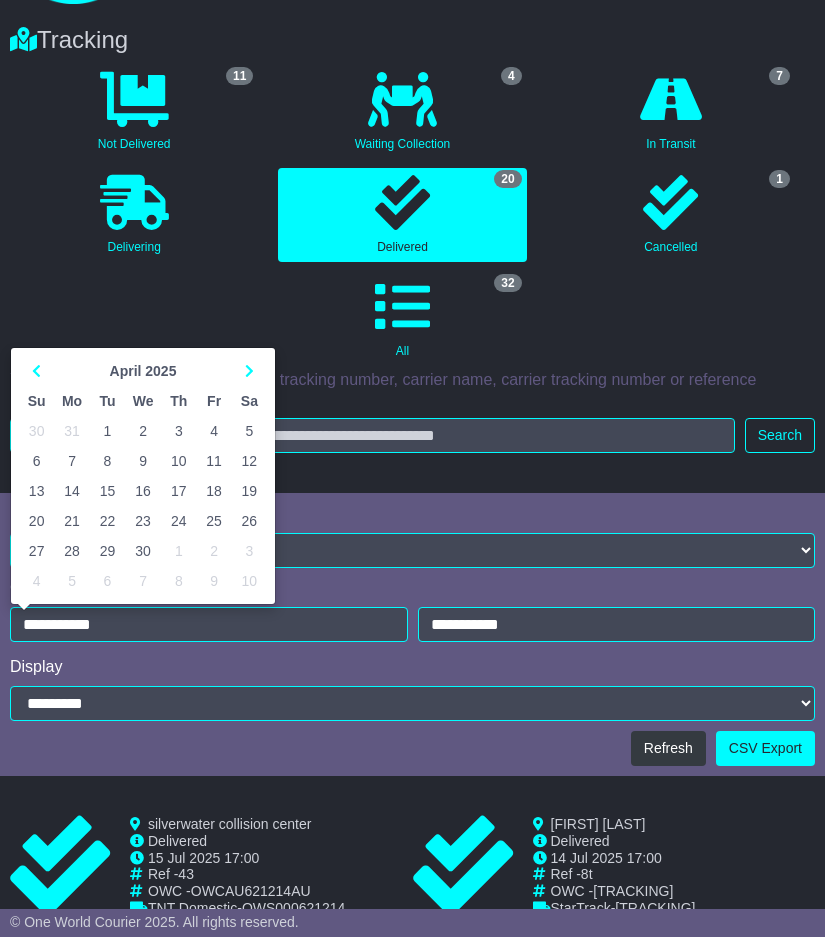 type on "**********" 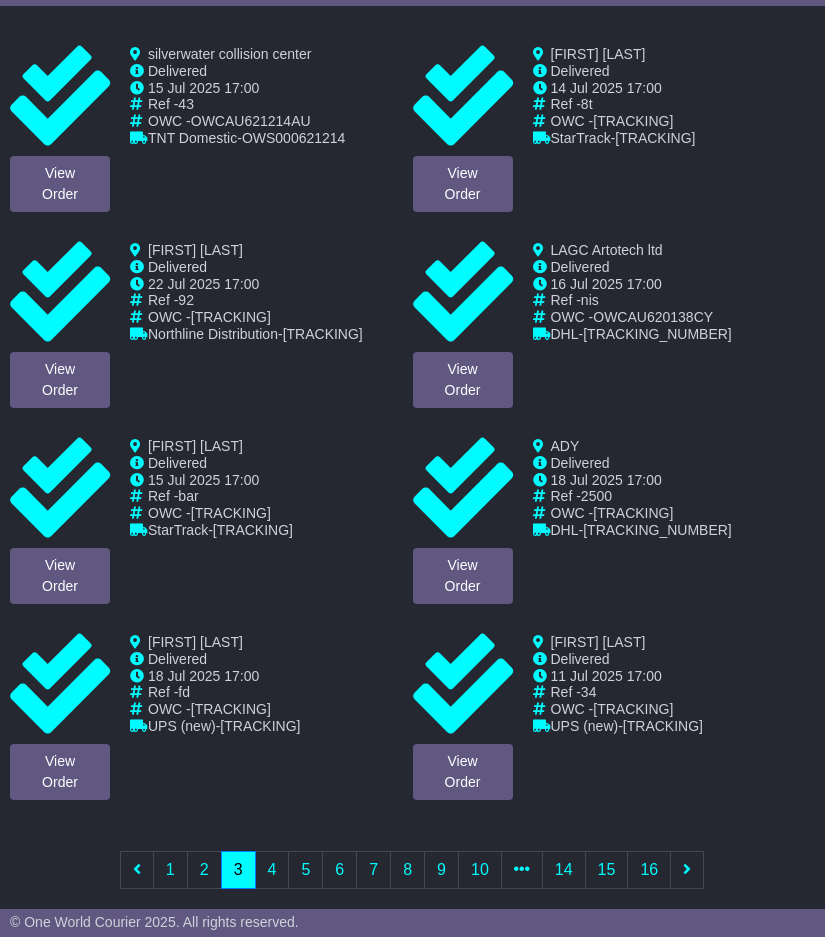 scroll, scrollTop: 1033, scrollLeft: 0, axis: vertical 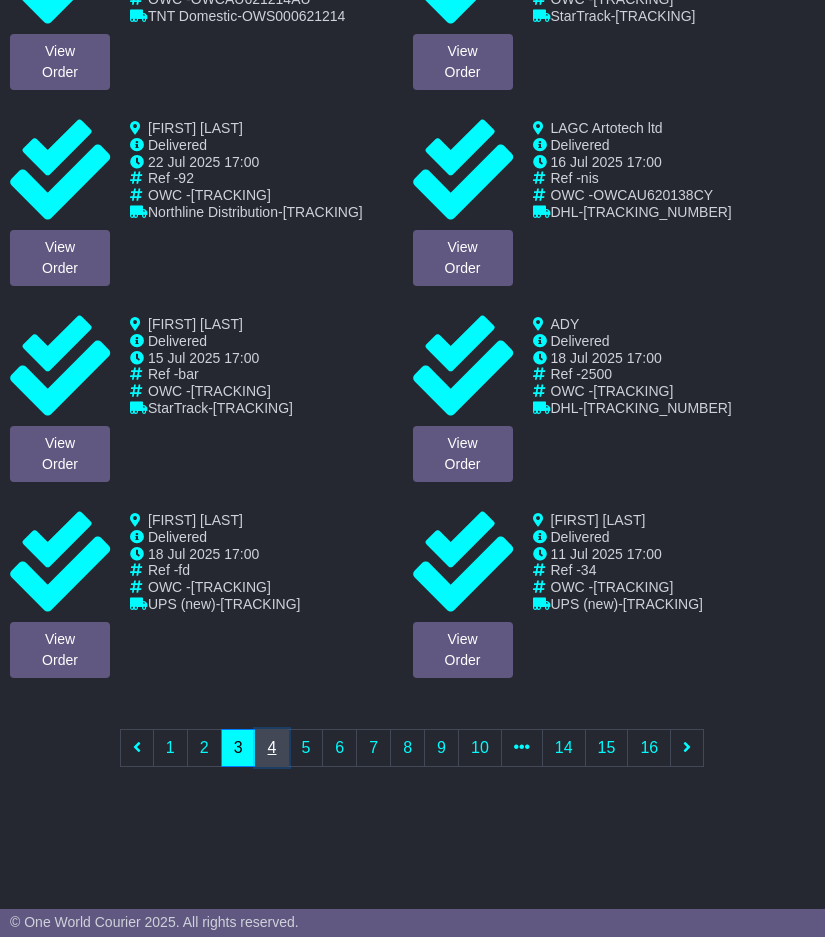 click on "4" at bounding box center [272, 748] 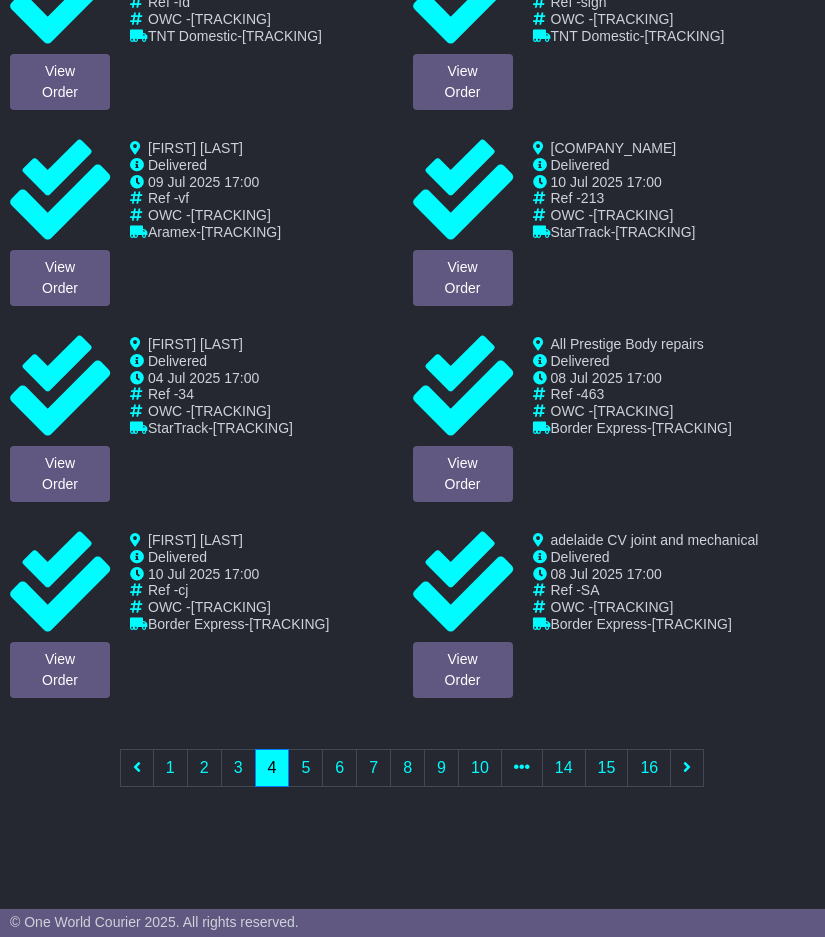 scroll, scrollTop: 1033, scrollLeft: 0, axis: vertical 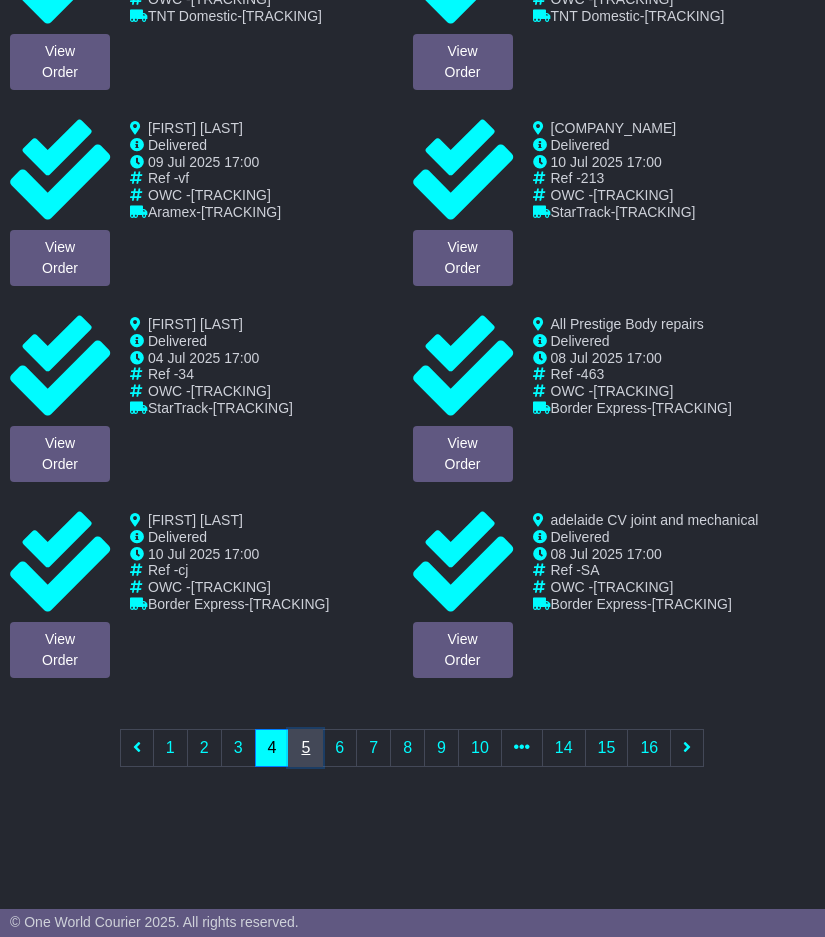 click on "5" at bounding box center (305, 748) 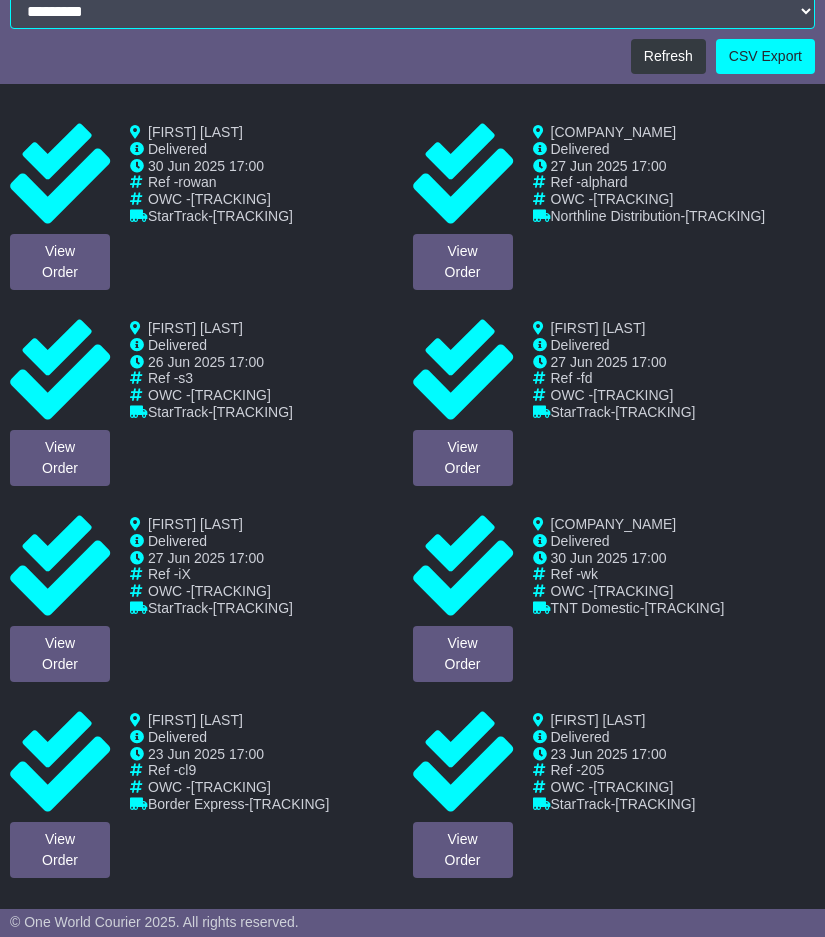 scroll, scrollTop: 1033, scrollLeft: 0, axis: vertical 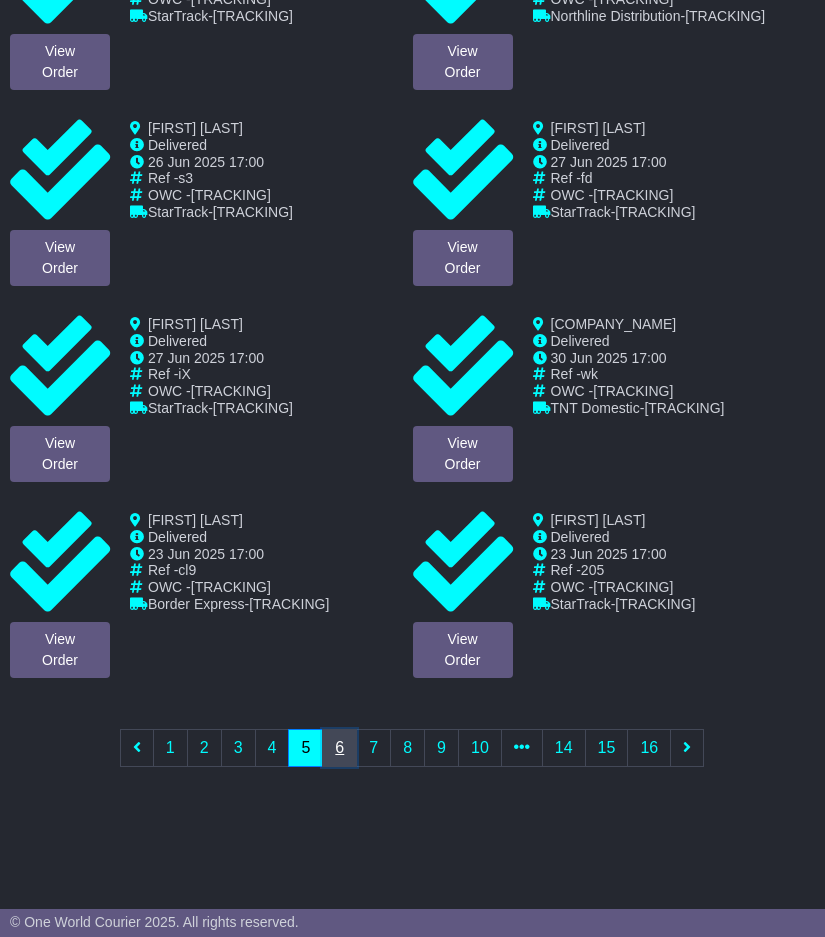 click on "6" at bounding box center [339, 748] 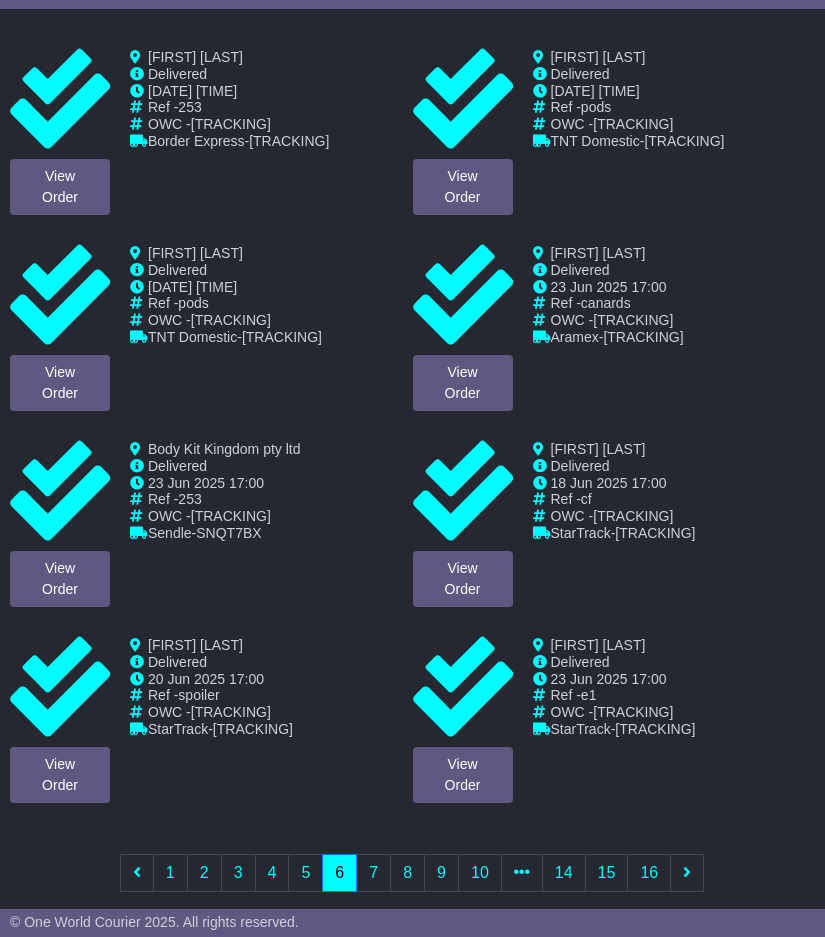 scroll, scrollTop: 1033, scrollLeft: 0, axis: vertical 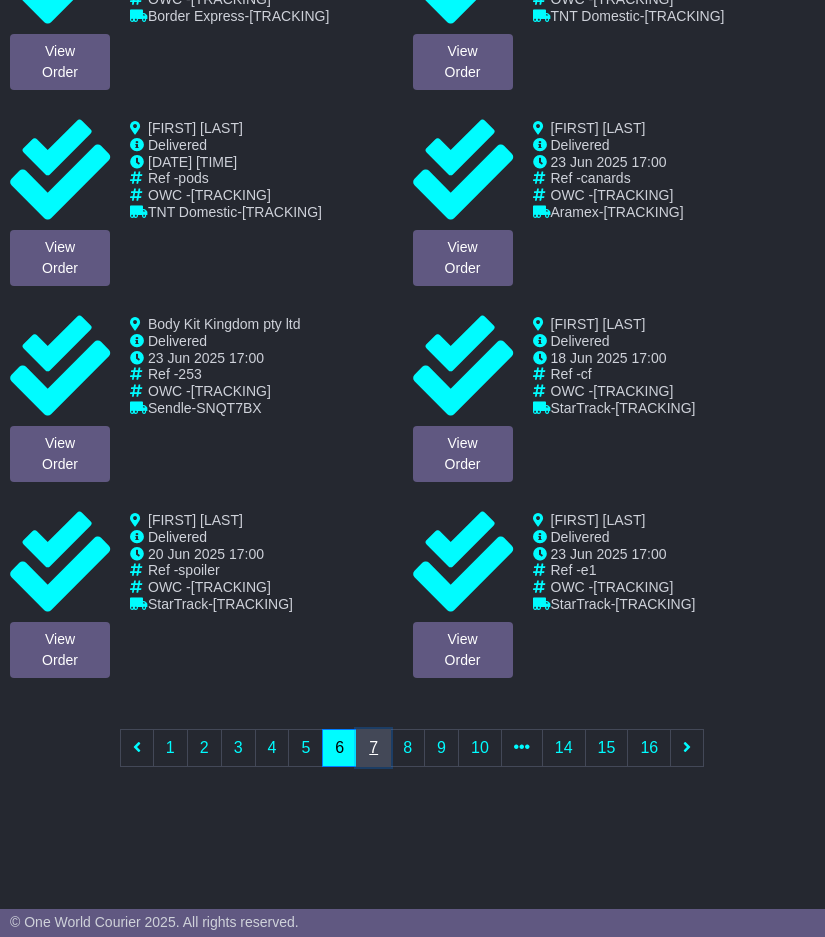 click on "7" at bounding box center (373, 748) 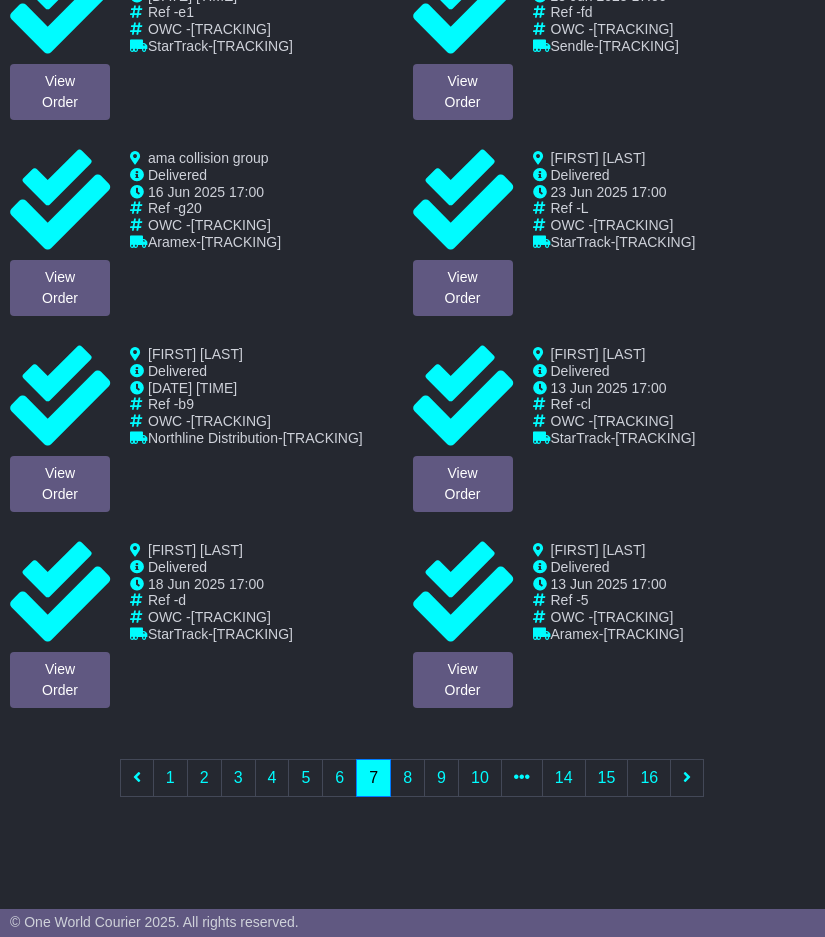scroll, scrollTop: 1033, scrollLeft: 0, axis: vertical 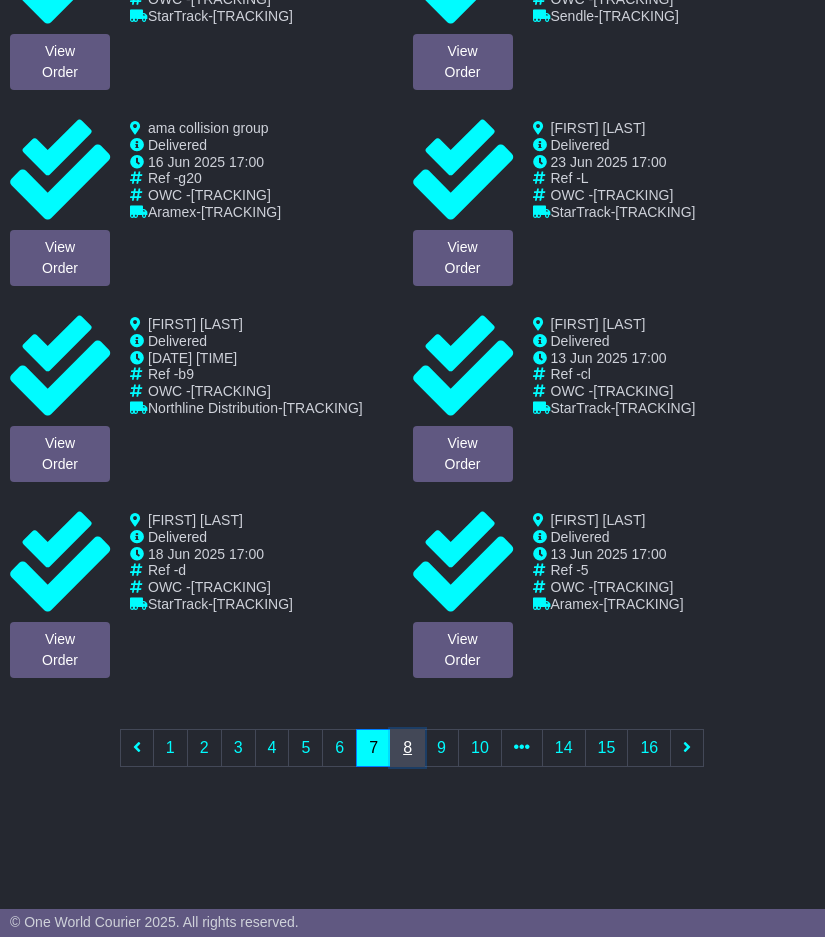 click on "8" at bounding box center [407, 748] 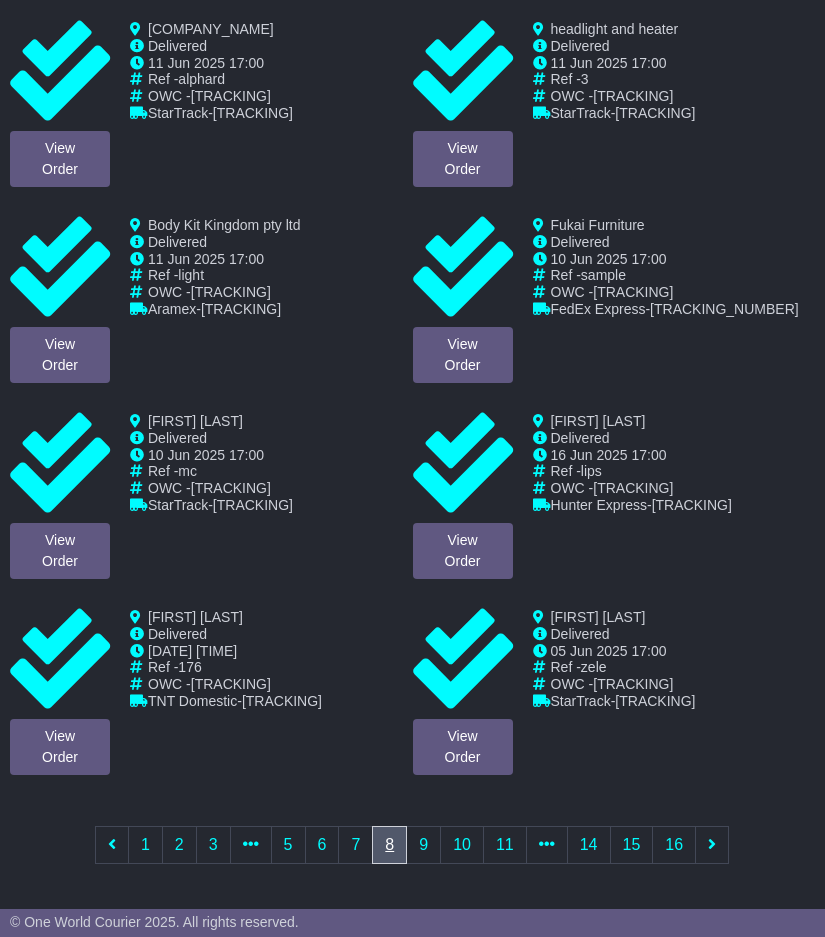 scroll, scrollTop: 1033, scrollLeft: 0, axis: vertical 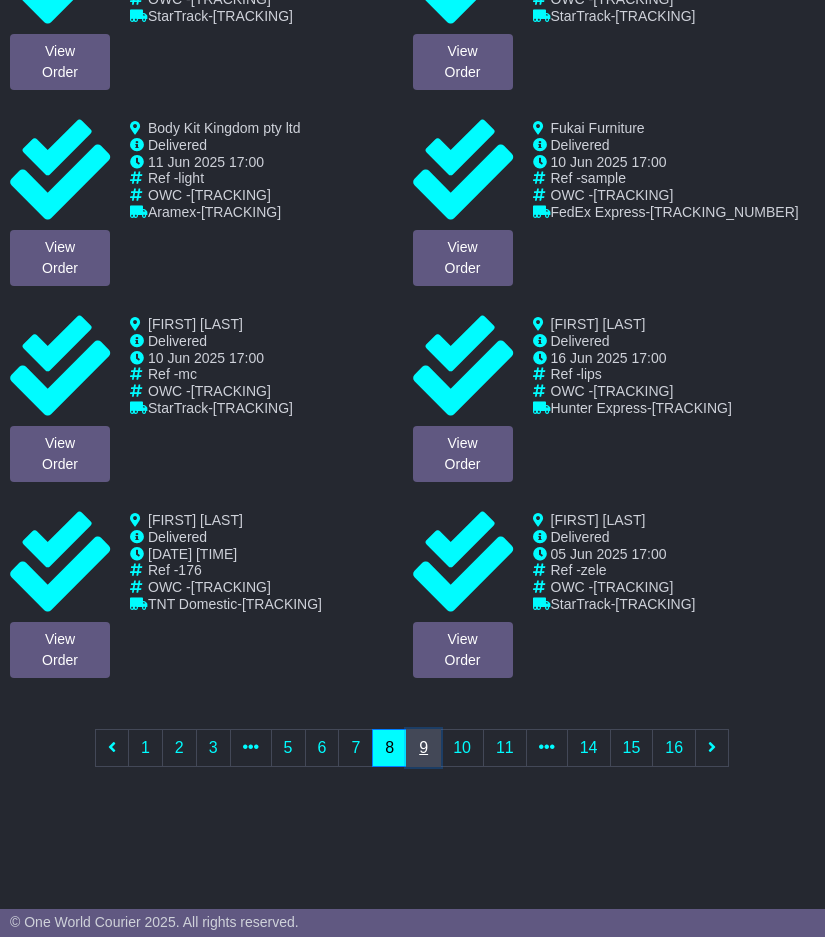 click on "9" at bounding box center (423, 748) 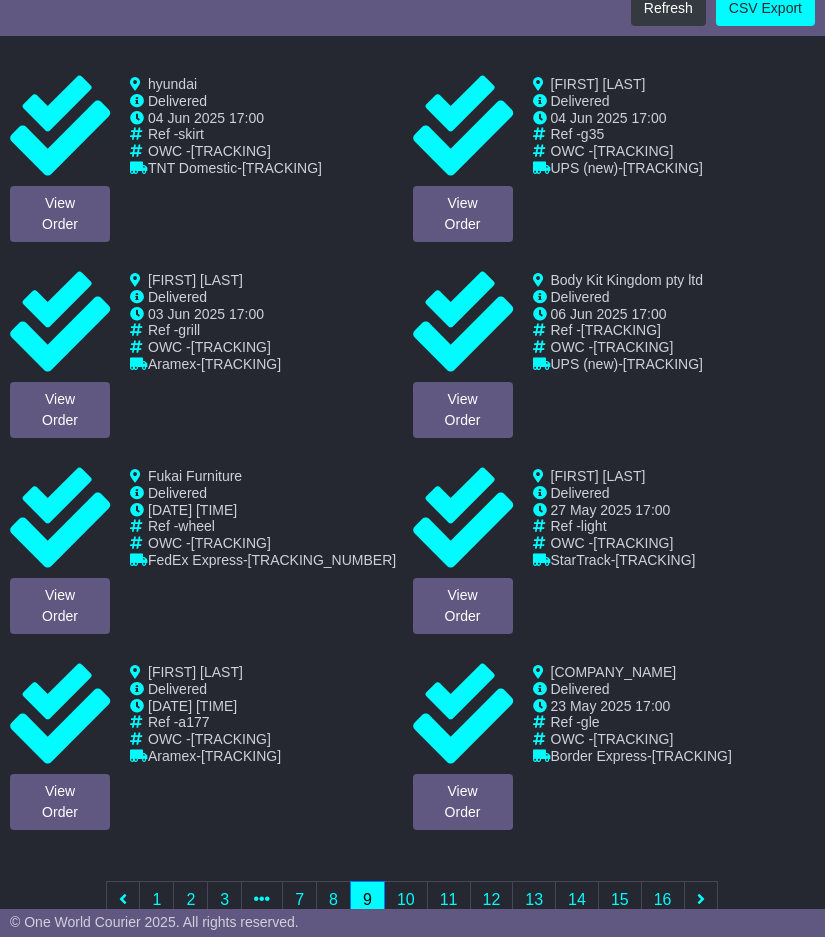 scroll, scrollTop: 833, scrollLeft: 0, axis: vertical 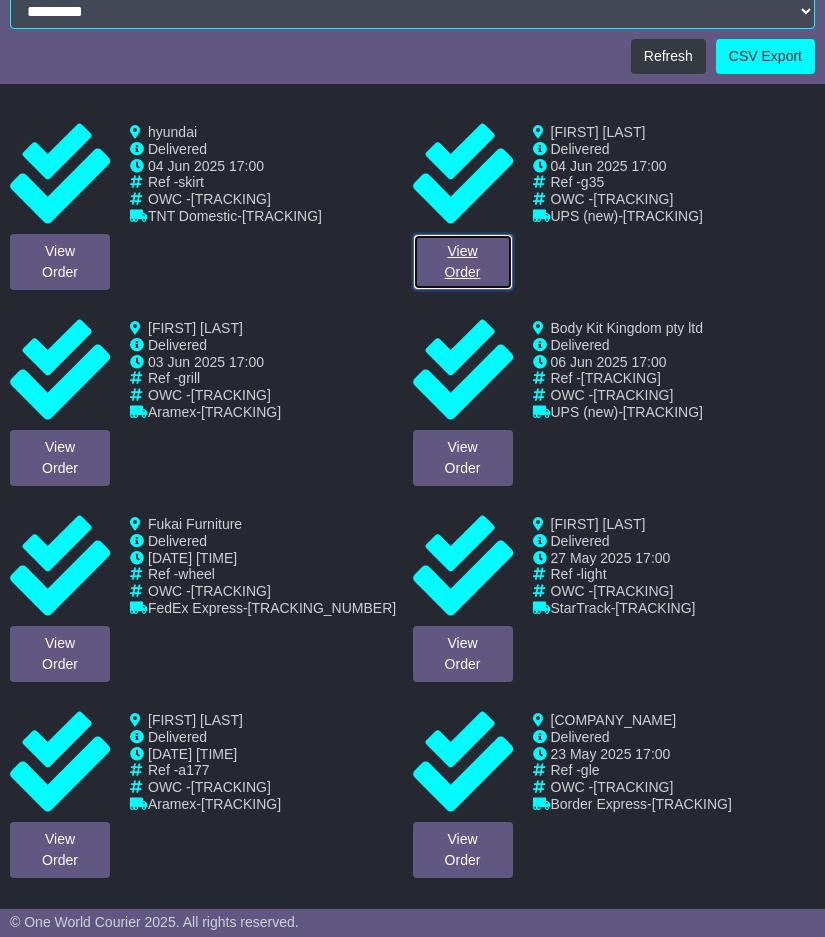 click on "View Order" at bounding box center (463, 262) 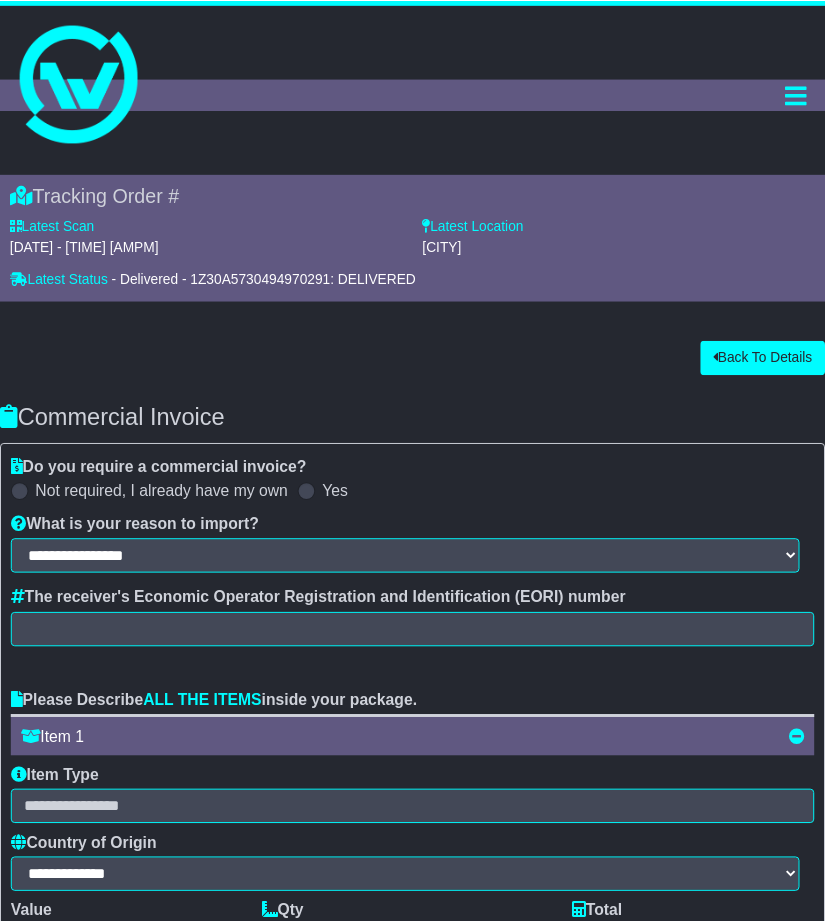 scroll, scrollTop: 0, scrollLeft: 0, axis: both 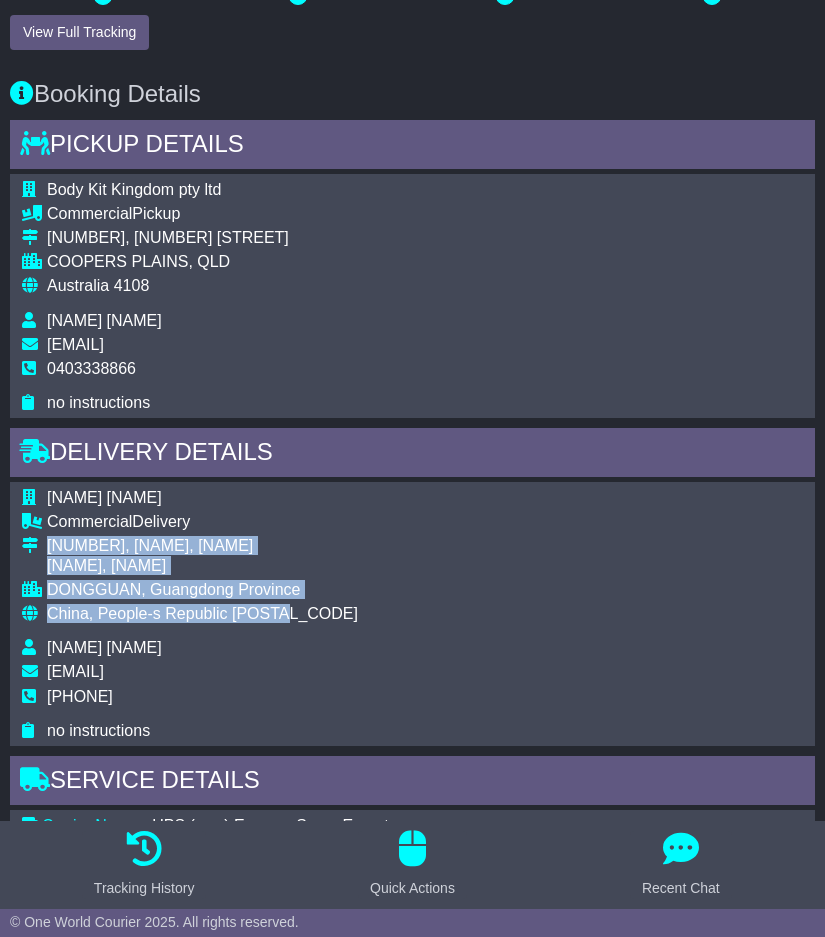 drag, startPoint x: 47, startPoint y: 548, endPoint x: 288, endPoint y: 616, distance: 250.40967 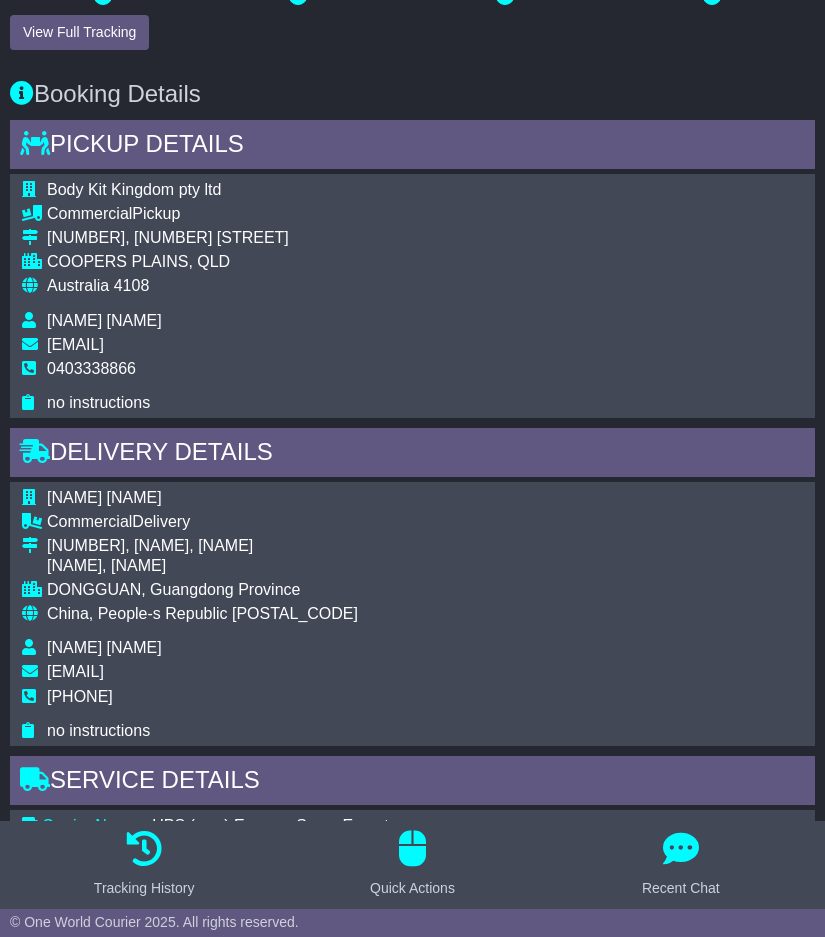 drag, startPoint x: 223, startPoint y: 564, endPoint x: 51, endPoint y: 538, distance: 173.95401 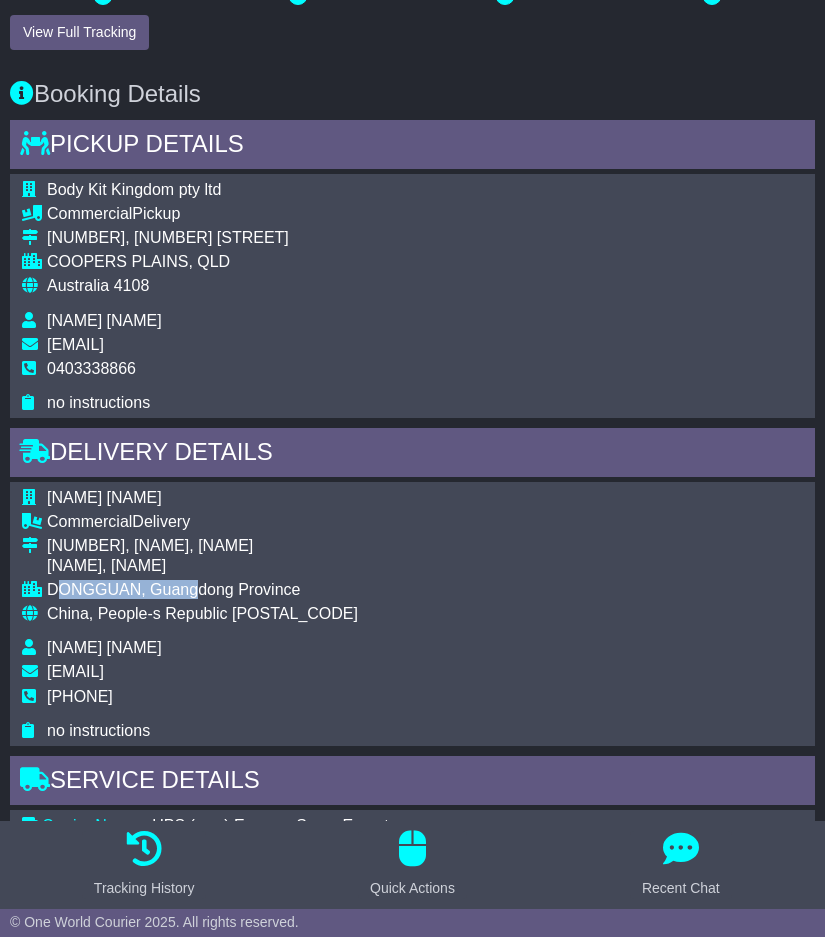 drag, startPoint x: 54, startPoint y: 589, endPoint x: 240, endPoint y: 585, distance: 186.043 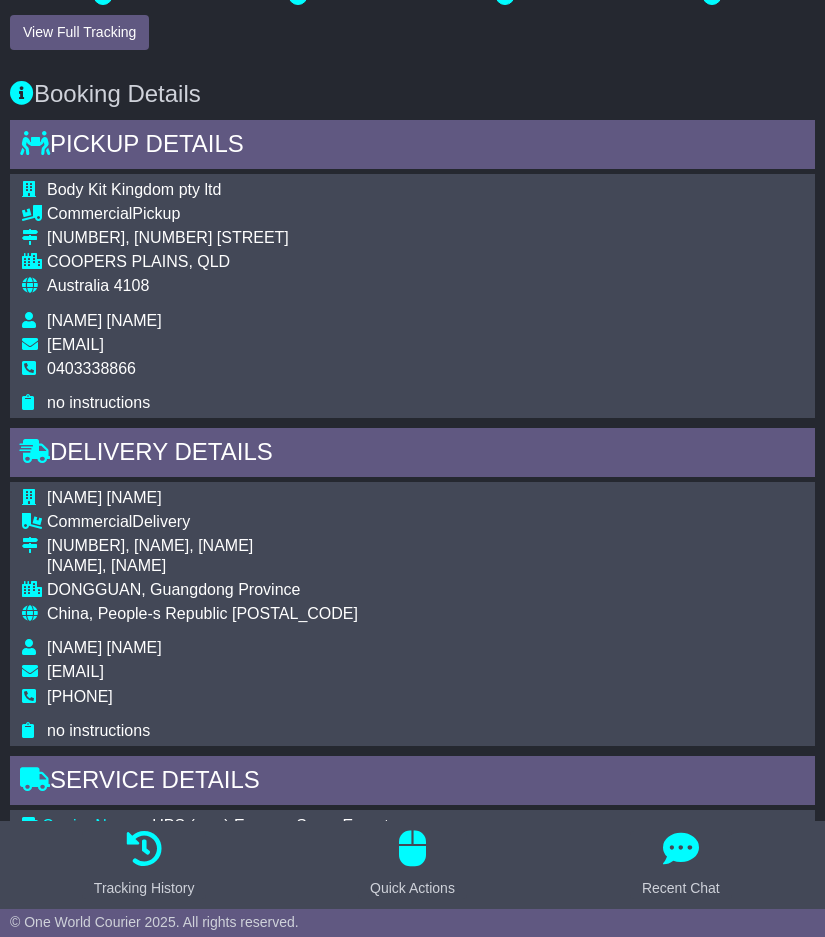 click on "DONGGUAN, Guangdong Province" at bounding box center [202, 589] 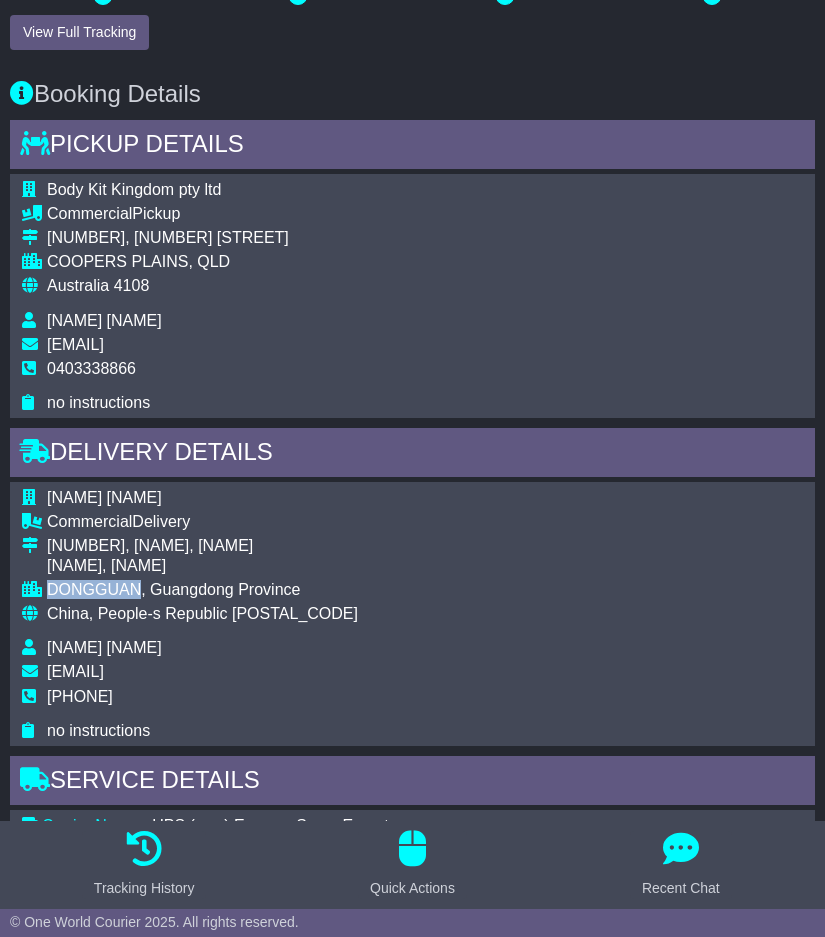 drag, startPoint x: 142, startPoint y: 588, endPoint x: 33, endPoint y: 583, distance: 109.11462 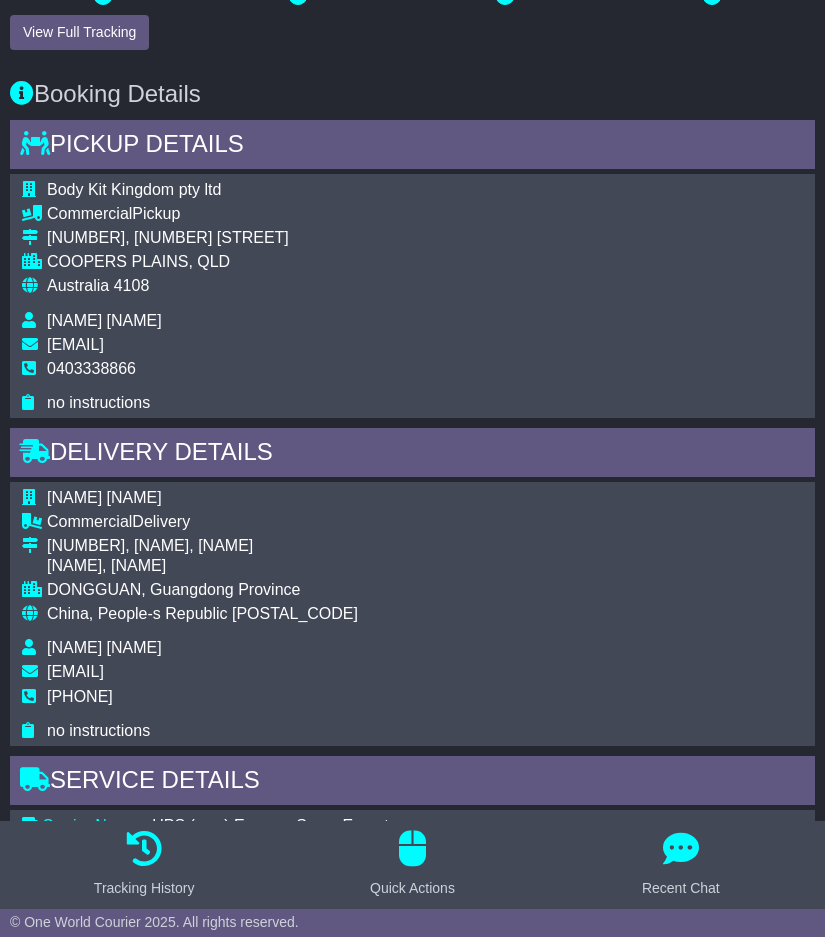 click on "0403338866" at bounding box center (168, 376) 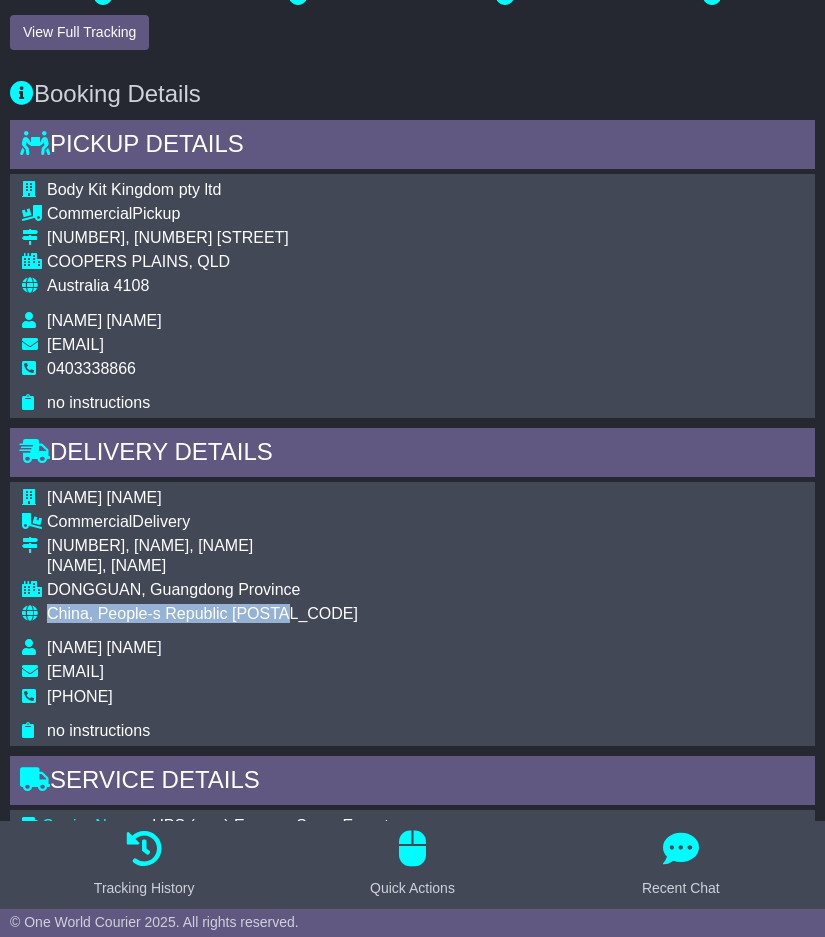 drag, startPoint x: 287, startPoint y: 608, endPoint x: 47, endPoint y: 612, distance: 240.03333 